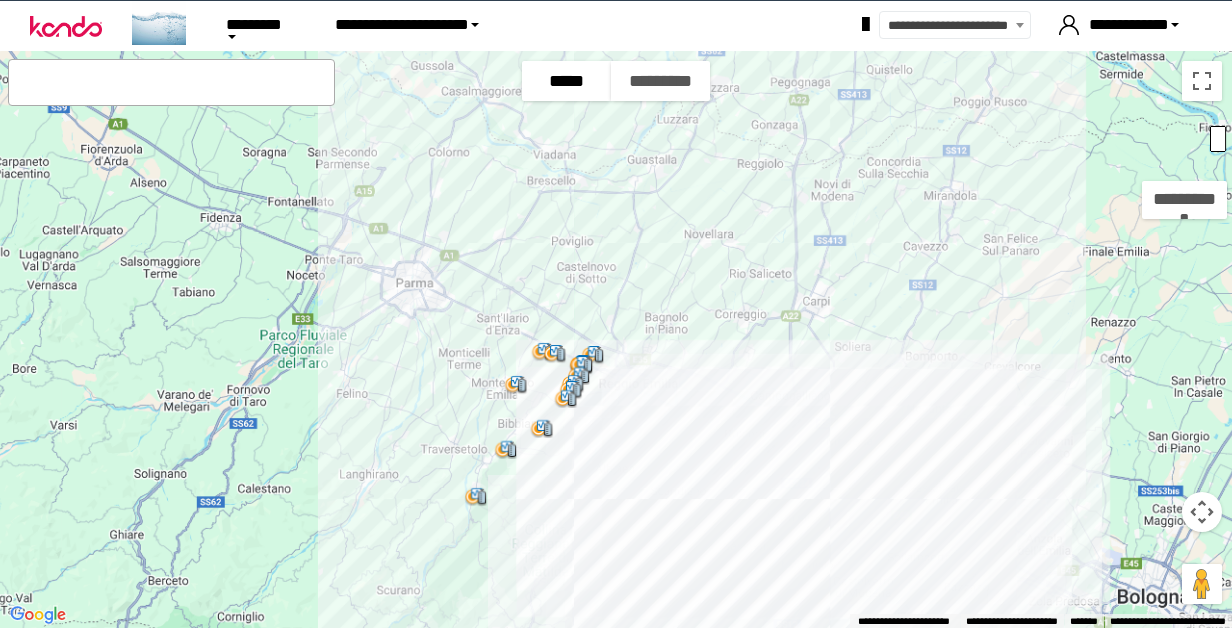 scroll, scrollTop: 0, scrollLeft: 0, axis: both 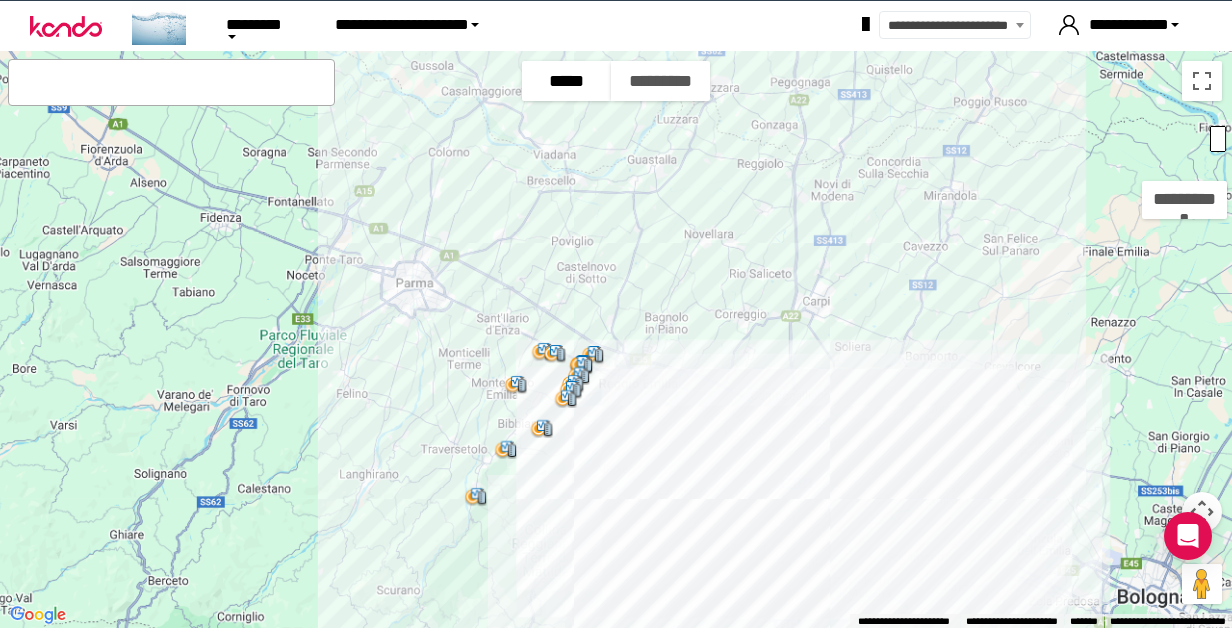 click at bounding box center (1020, 25) 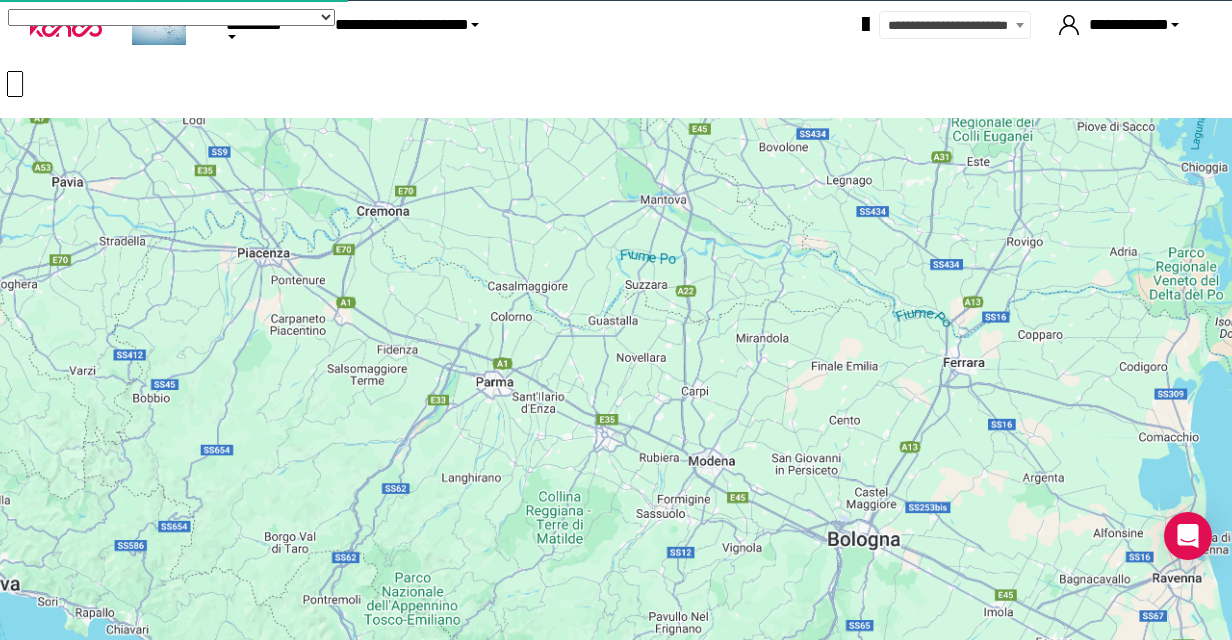scroll, scrollTop: 0, scrollLeft: 0, axis: both 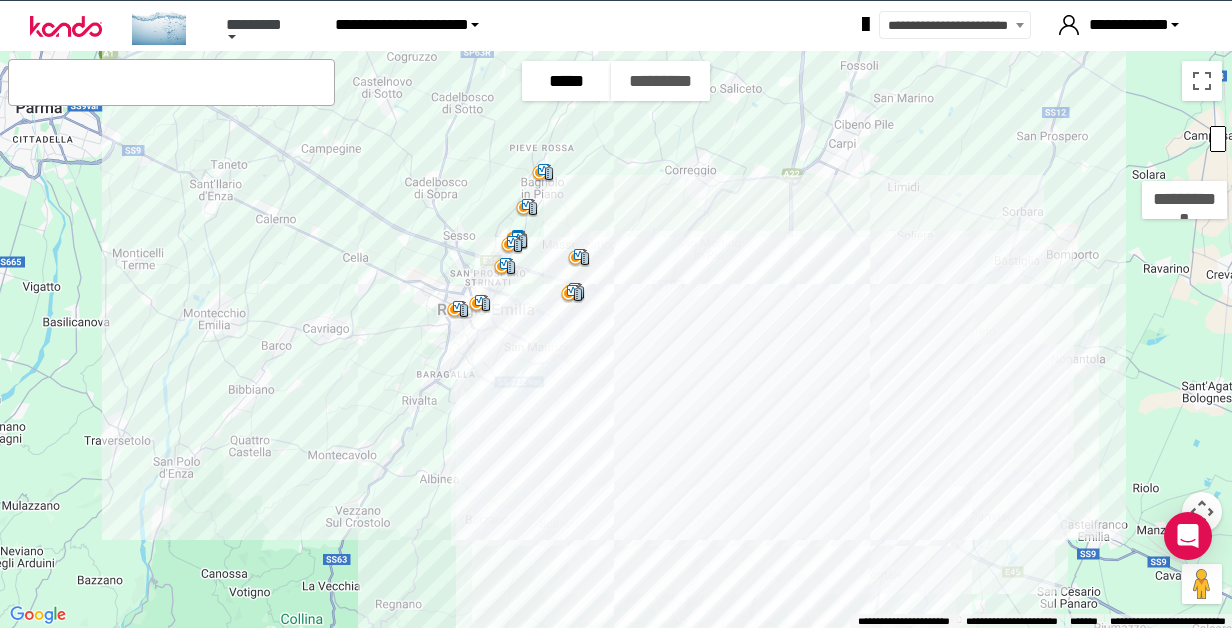 click at bounding box center (232, 37) 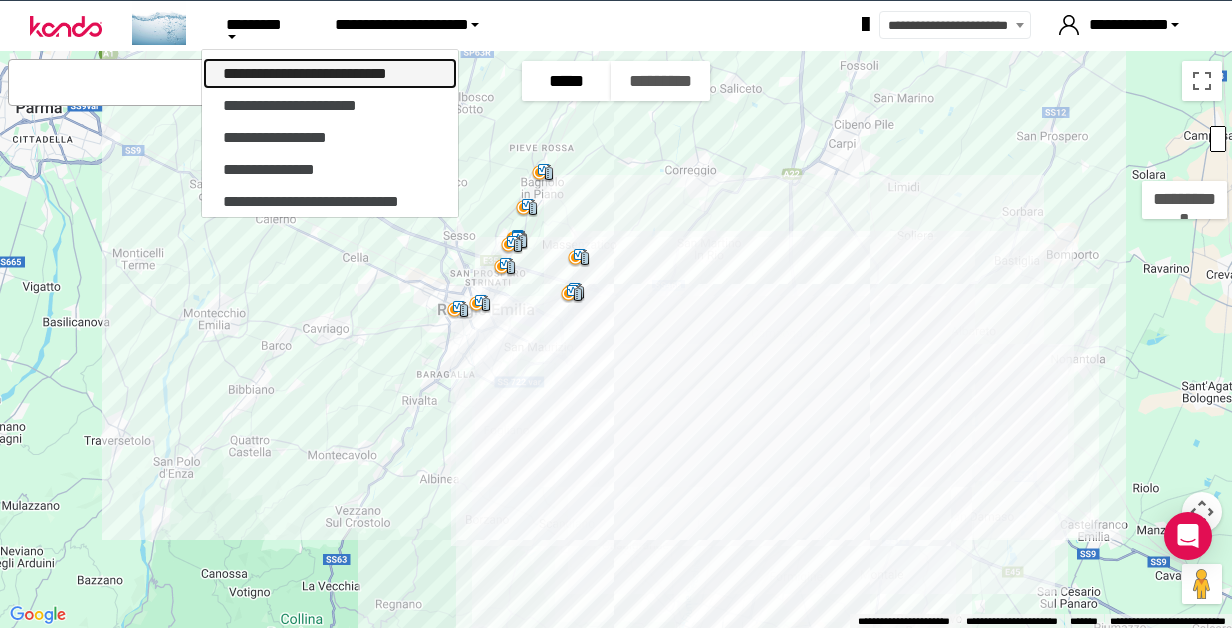 click on "**********" at bounding box center (330, 73) 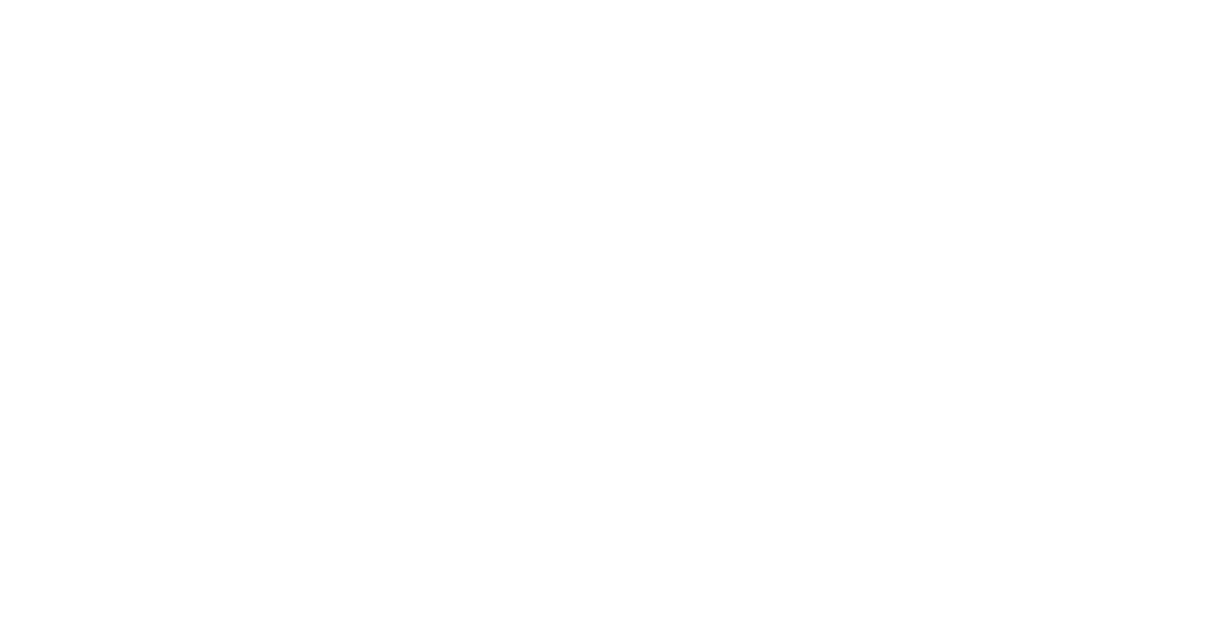 scroll, scrollTop: 0, scrollLeft: 0, axis: both 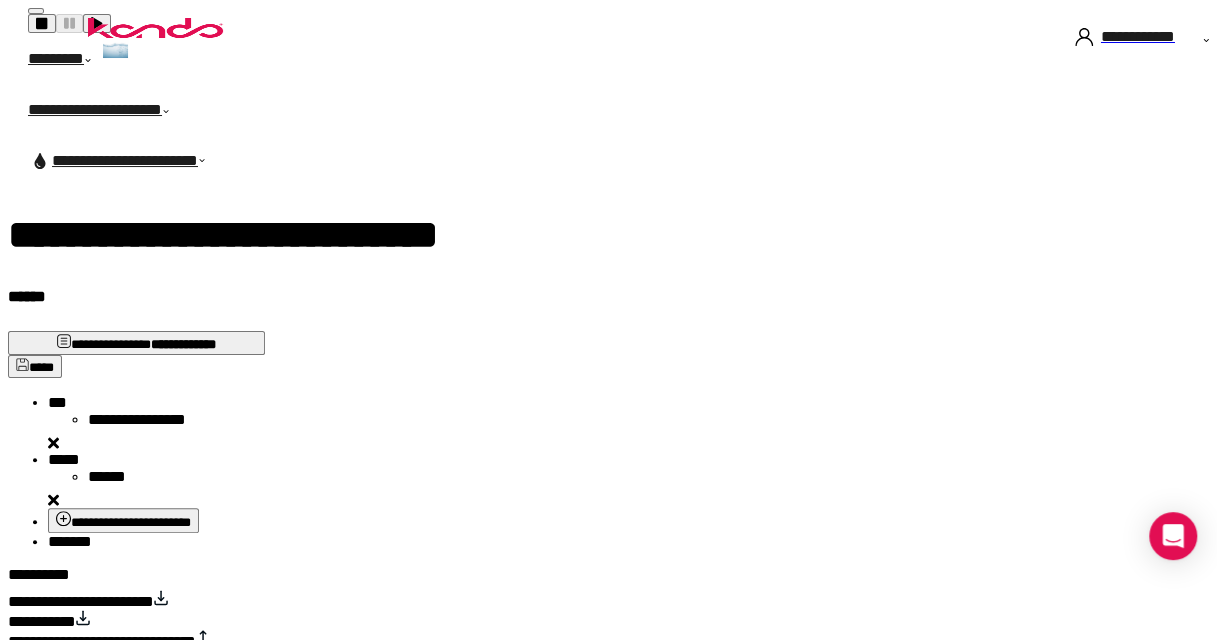 click on "**********" at bounding box center [152, 423] 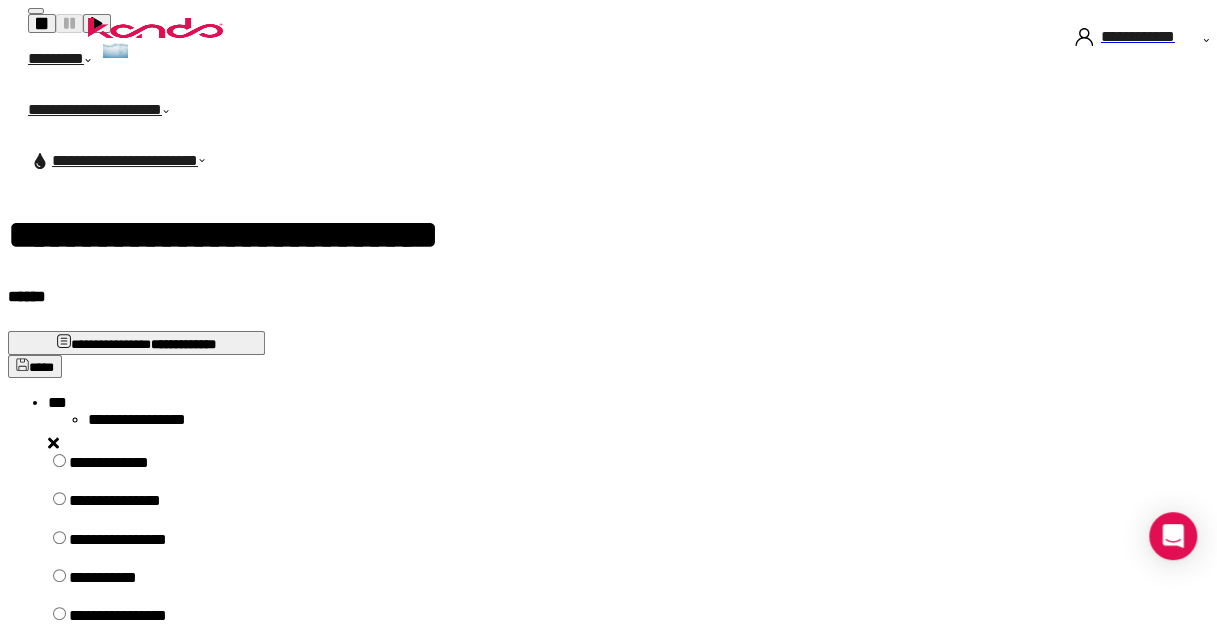 click on "**********" at bounding box center (143, 585) 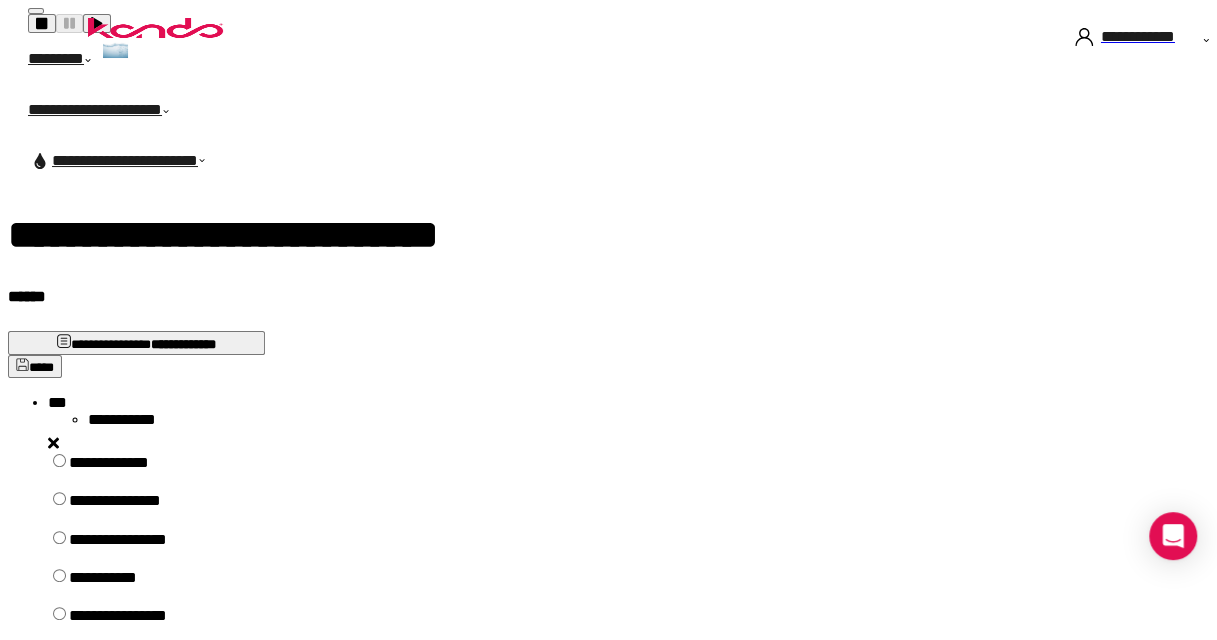 click on "**********" at bounding box center [616, 625] 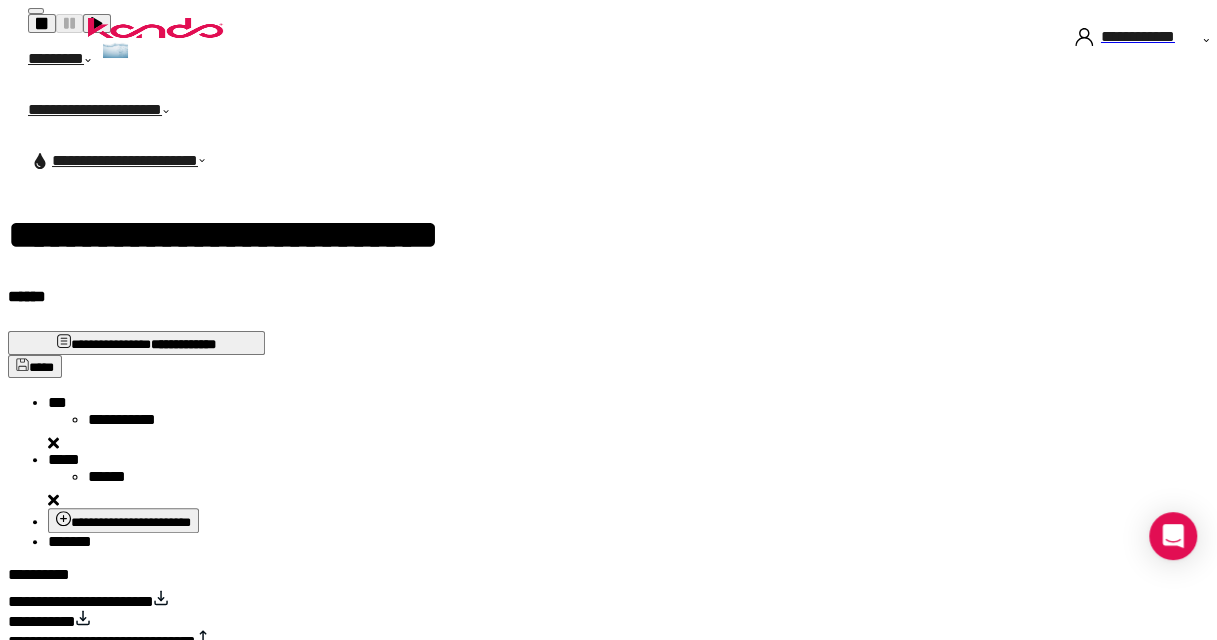 click on "*******" at bounding box center [70, 541] 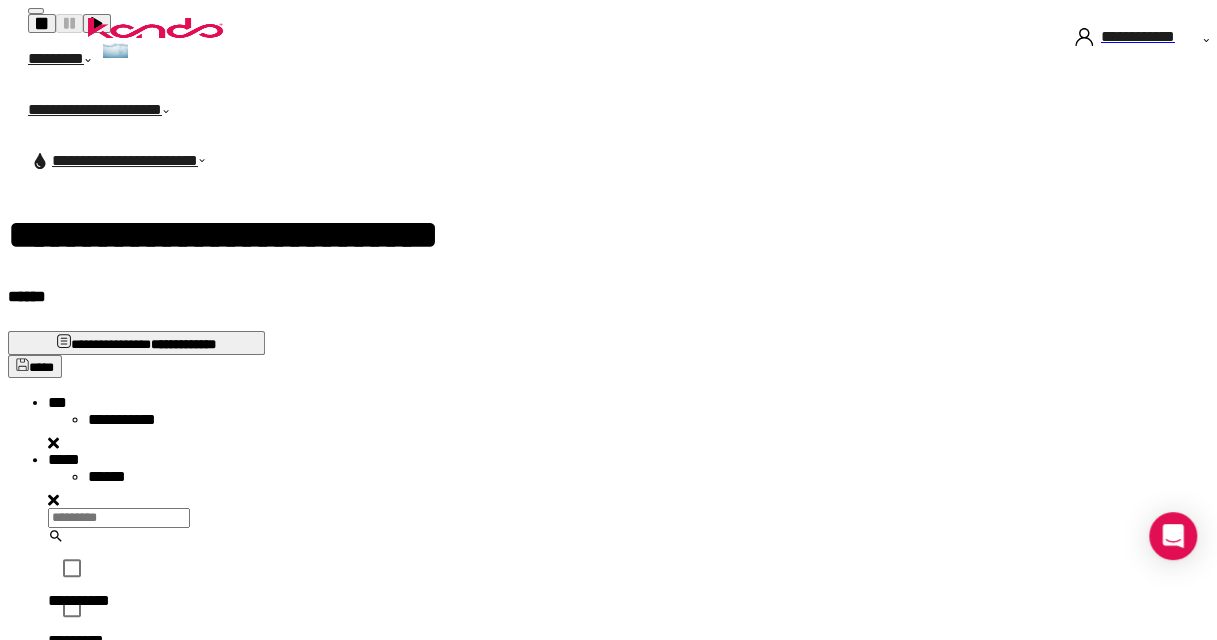scroll, scrollTop: 16, scrollLeft: 16, axis: both 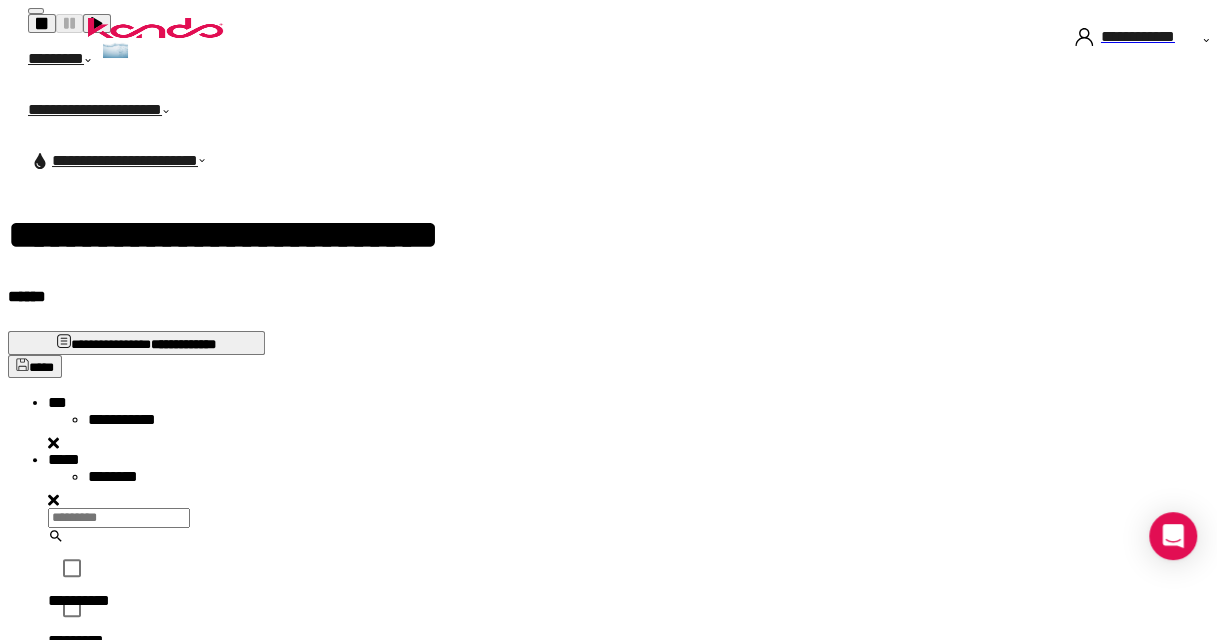 click on "*******" at bounding box center (70, 826) 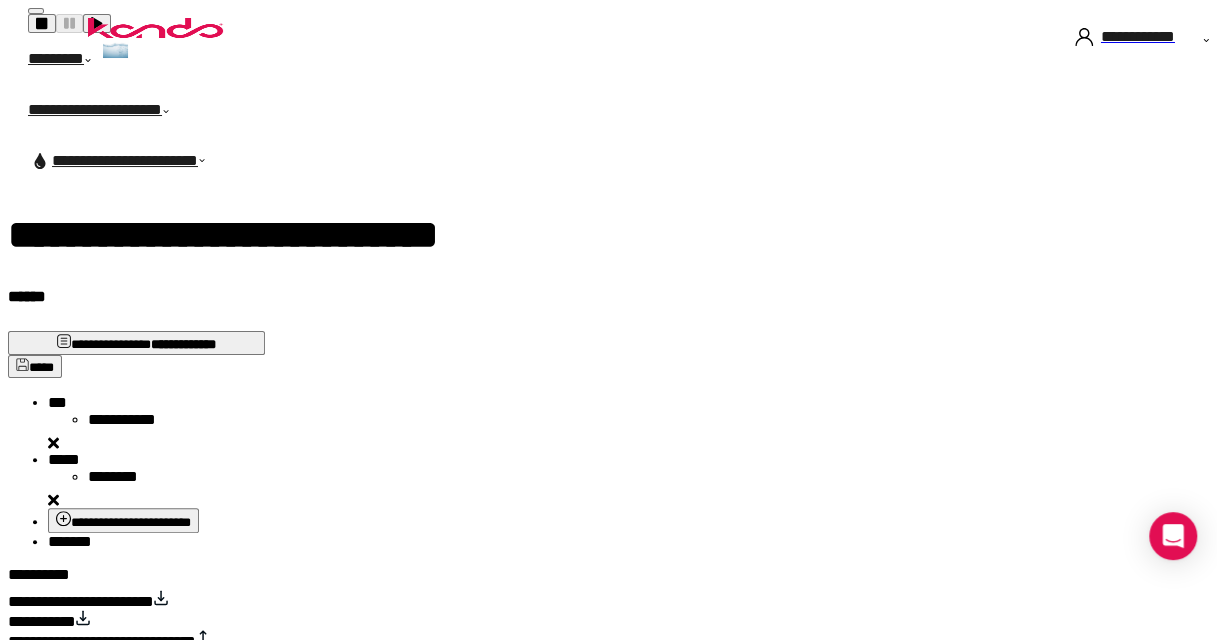 click on "**********" at bounding box center [81, 601] 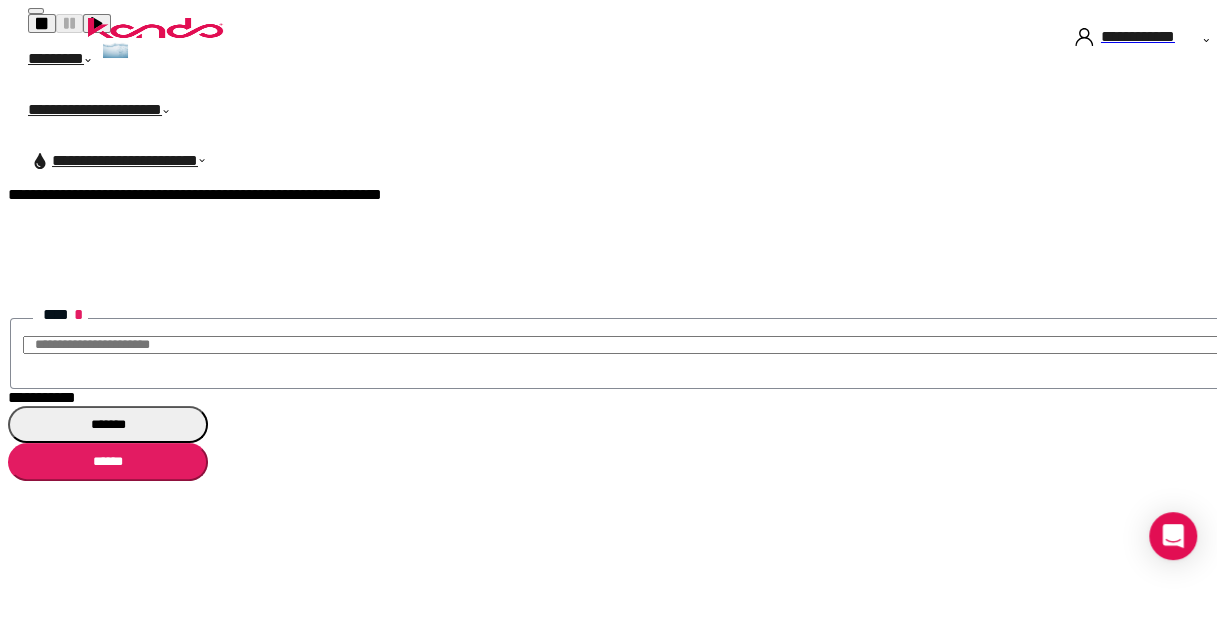 click on "**********" at bounding box center (42, 397) 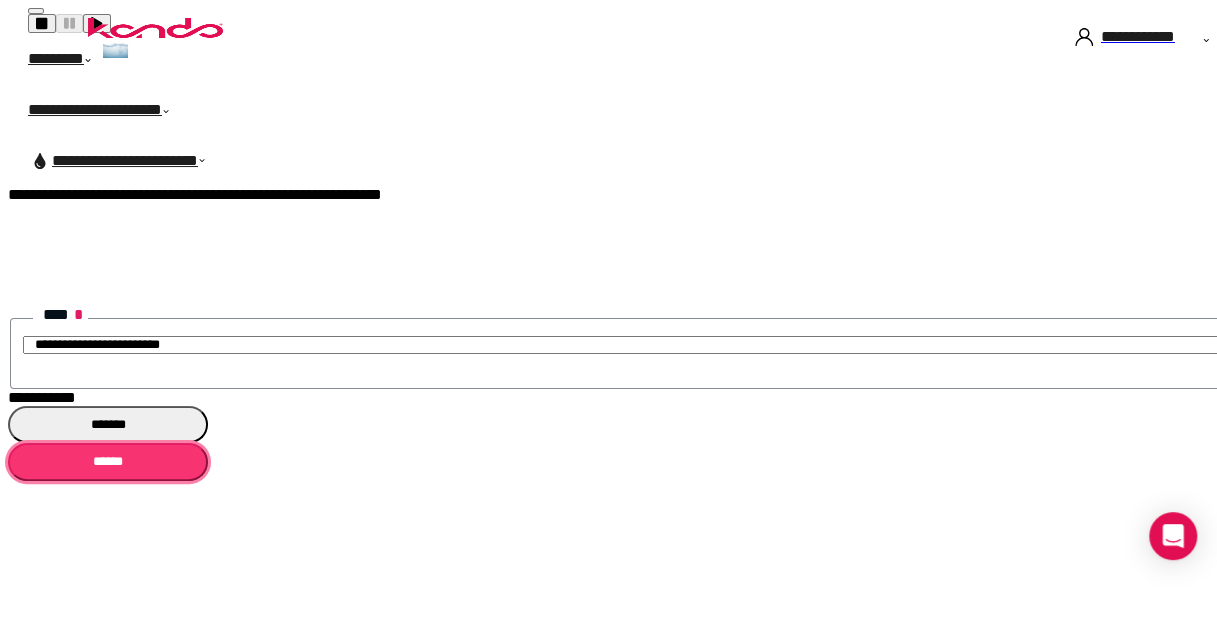 click on "******" at bounding box center [108, 461] 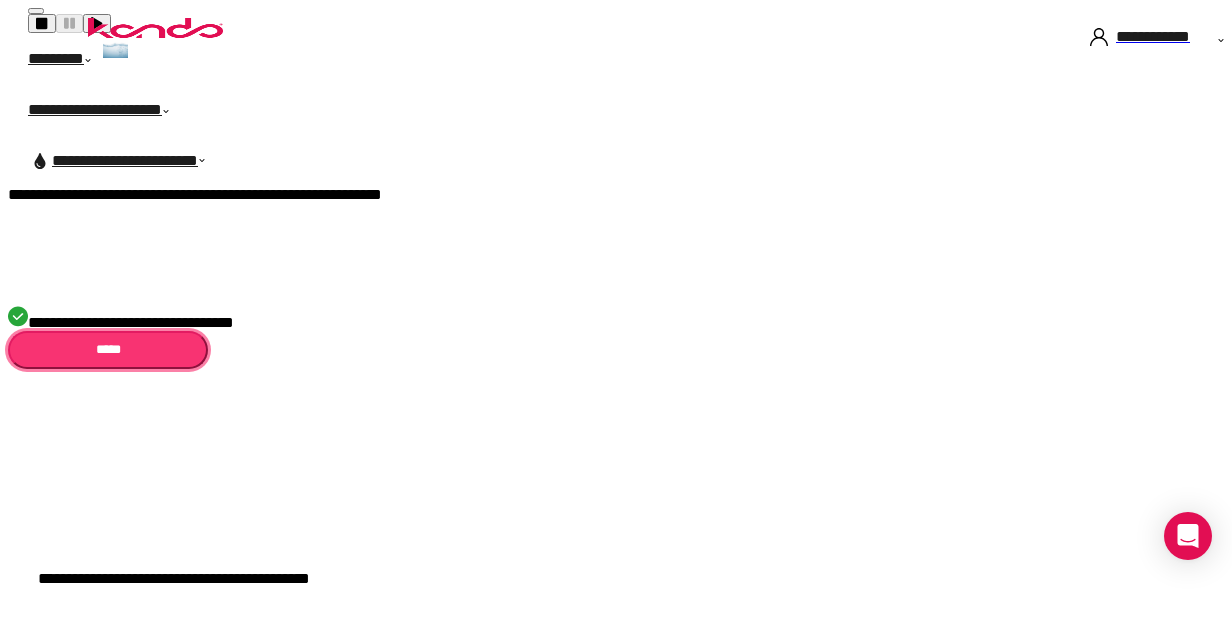 click on "*****" at bounding box center (108, 349) 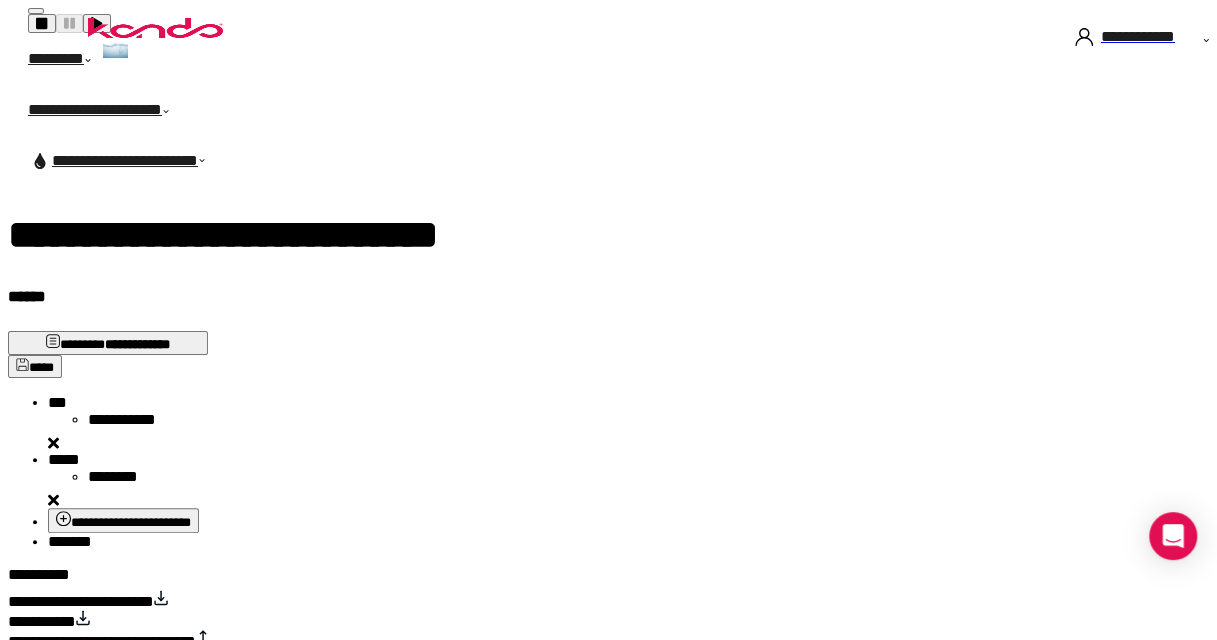 click on "**********" at bounding box center (81, 601) 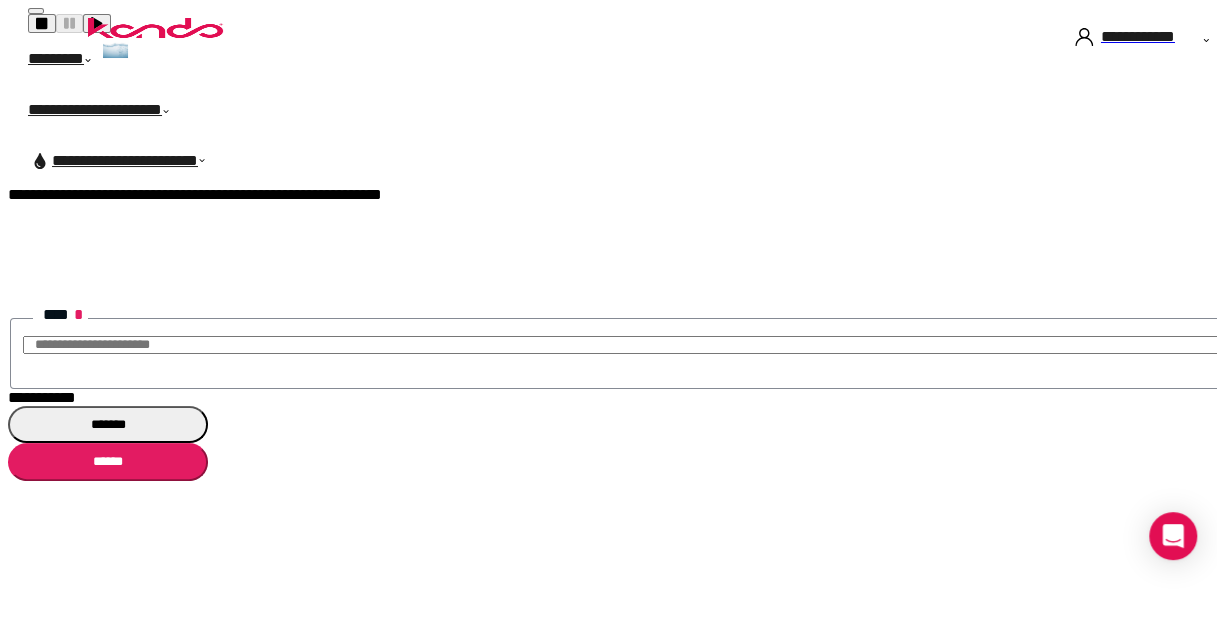 click on "**********" at bounding box center [42, 397] 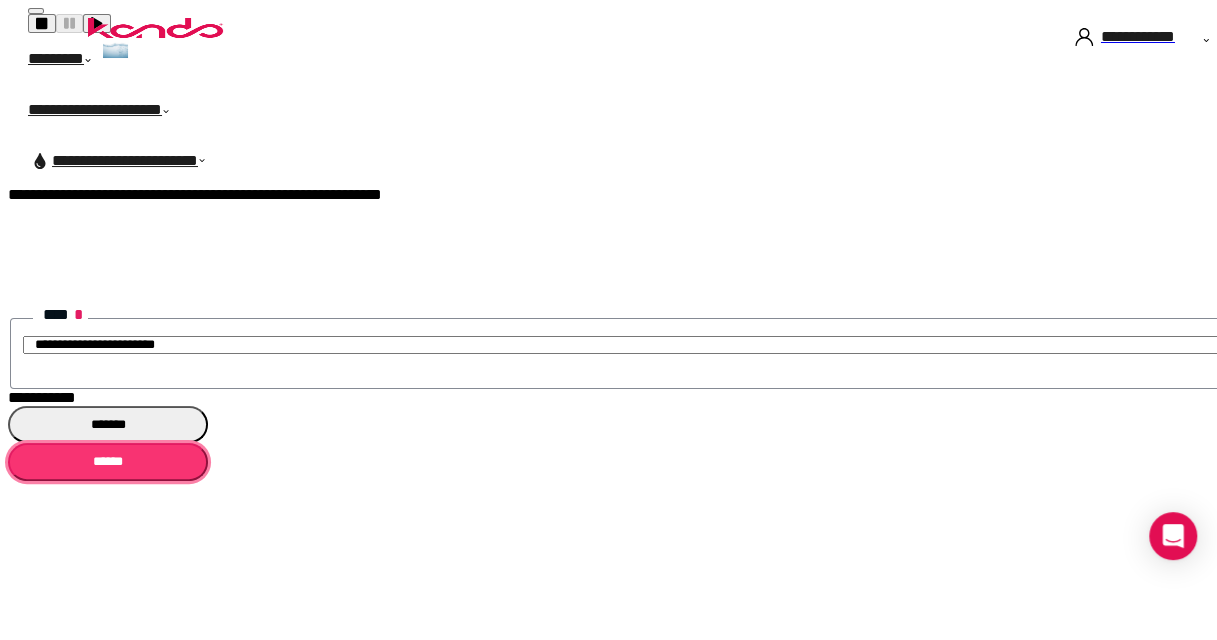 click on "******" at bounding box center [108, 461] 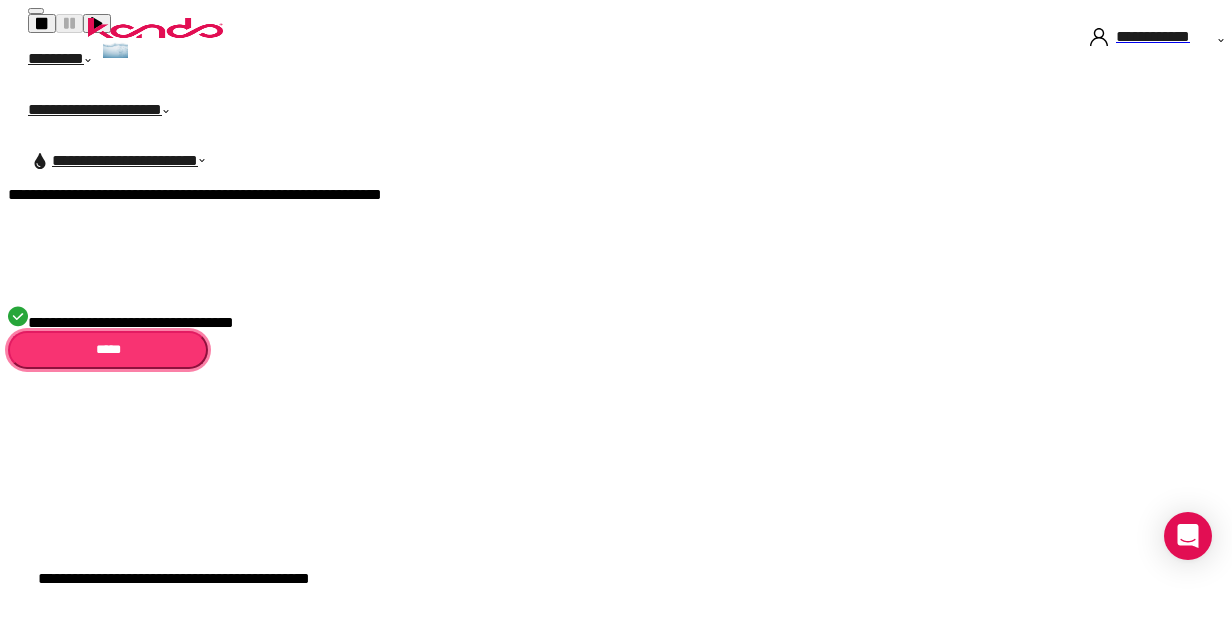click on "*****" at bounding box center (108, 349) 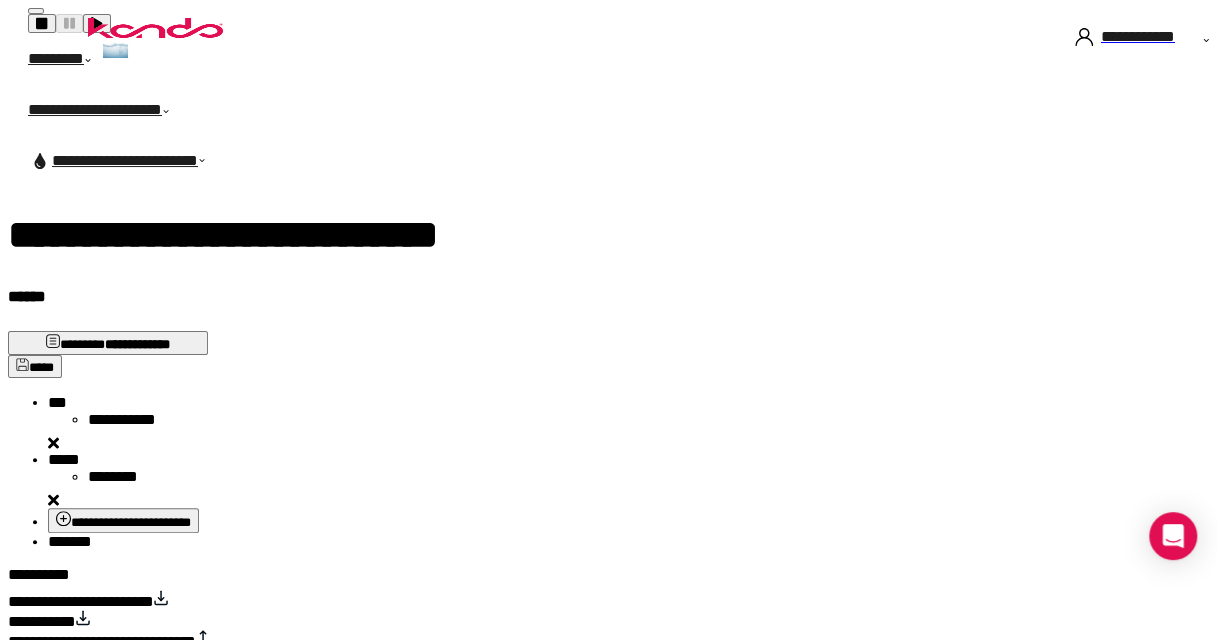 click on "**********" at bounding box center [81, 601] 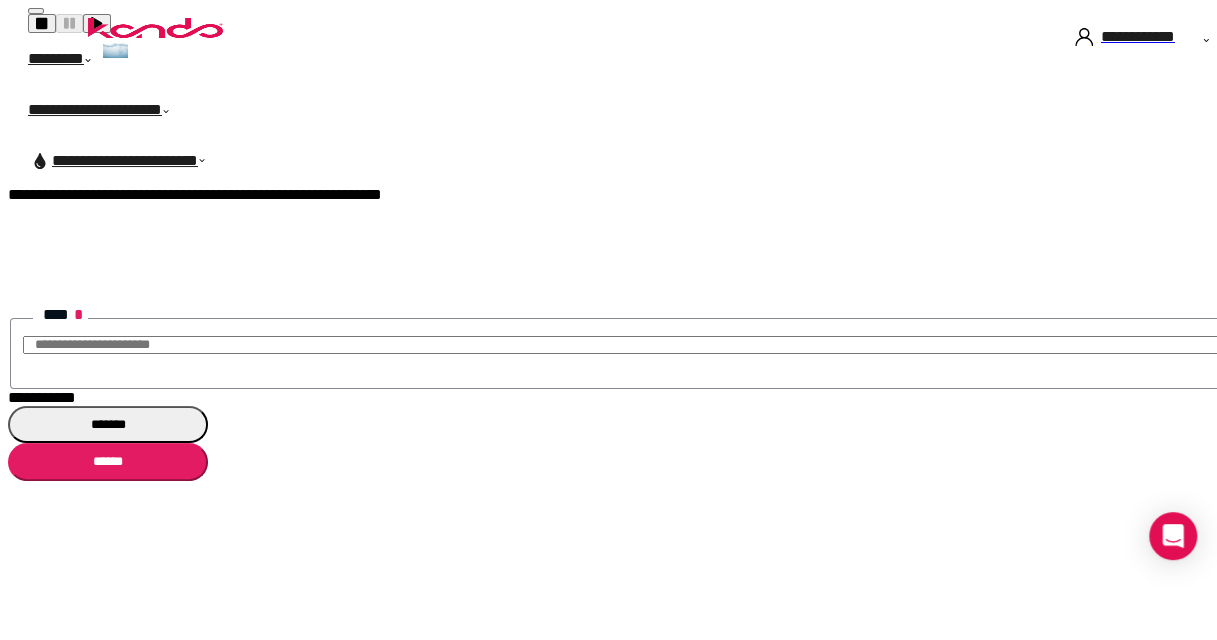 click on "**********" at bounding box center [42, 397] 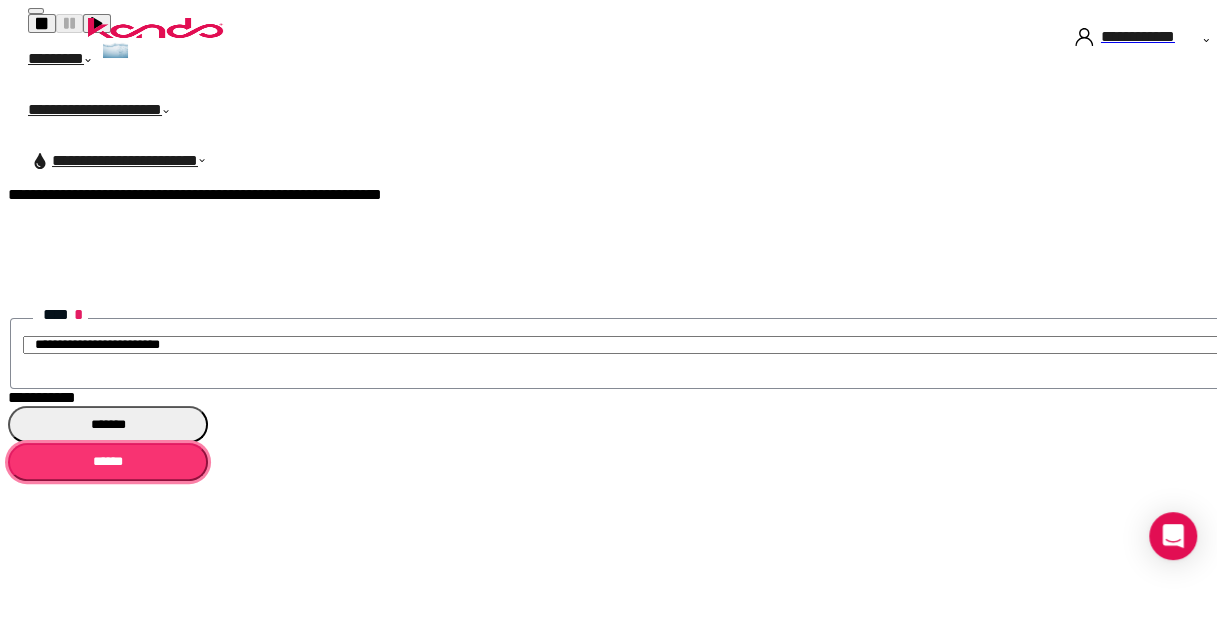 click on "******" at bounding box center (108, 461) 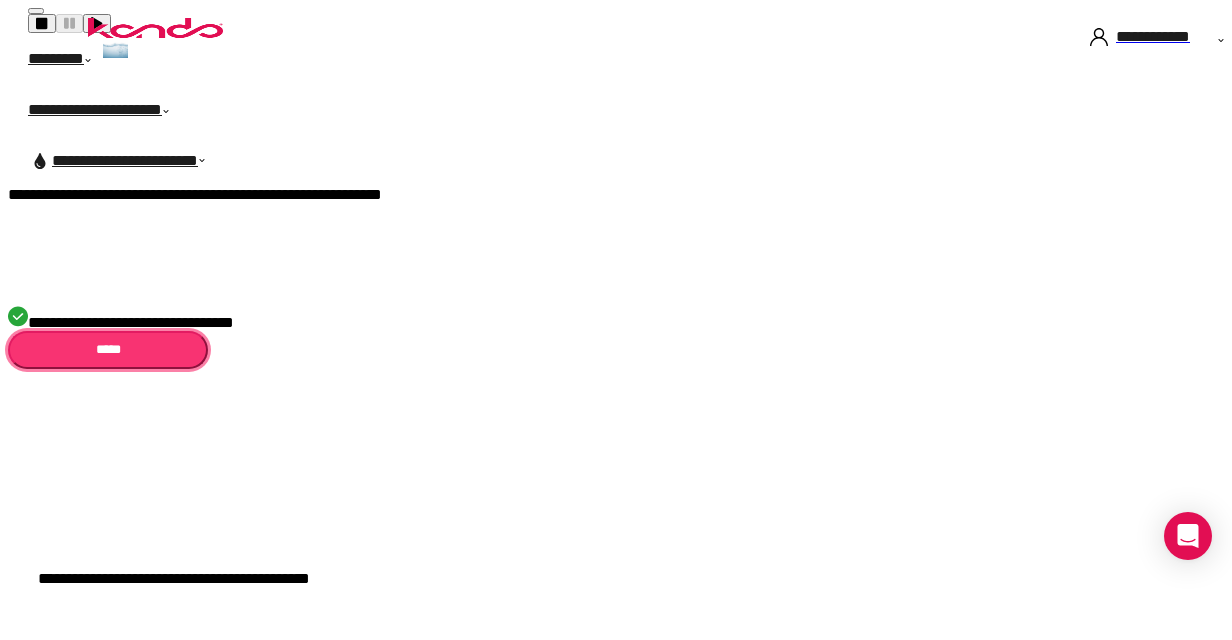click on "*****" at bounding box center [108, 349] 